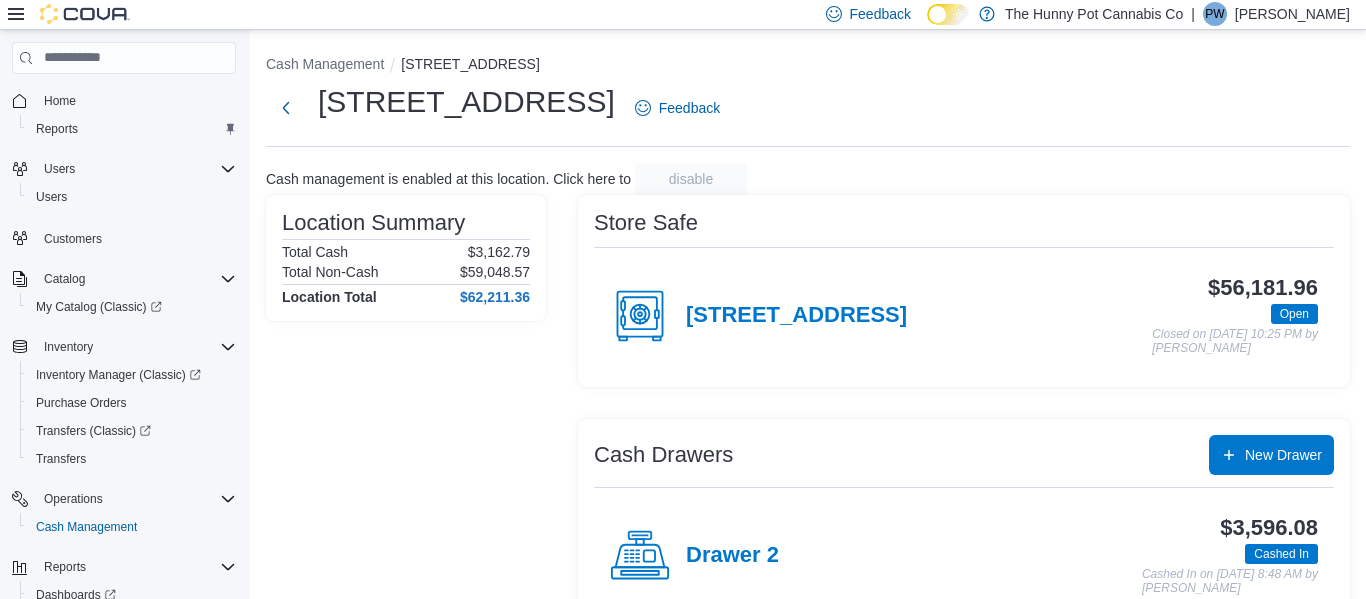 scroll, scrollTop: 156, scrollLeft: 0, axis: vertical 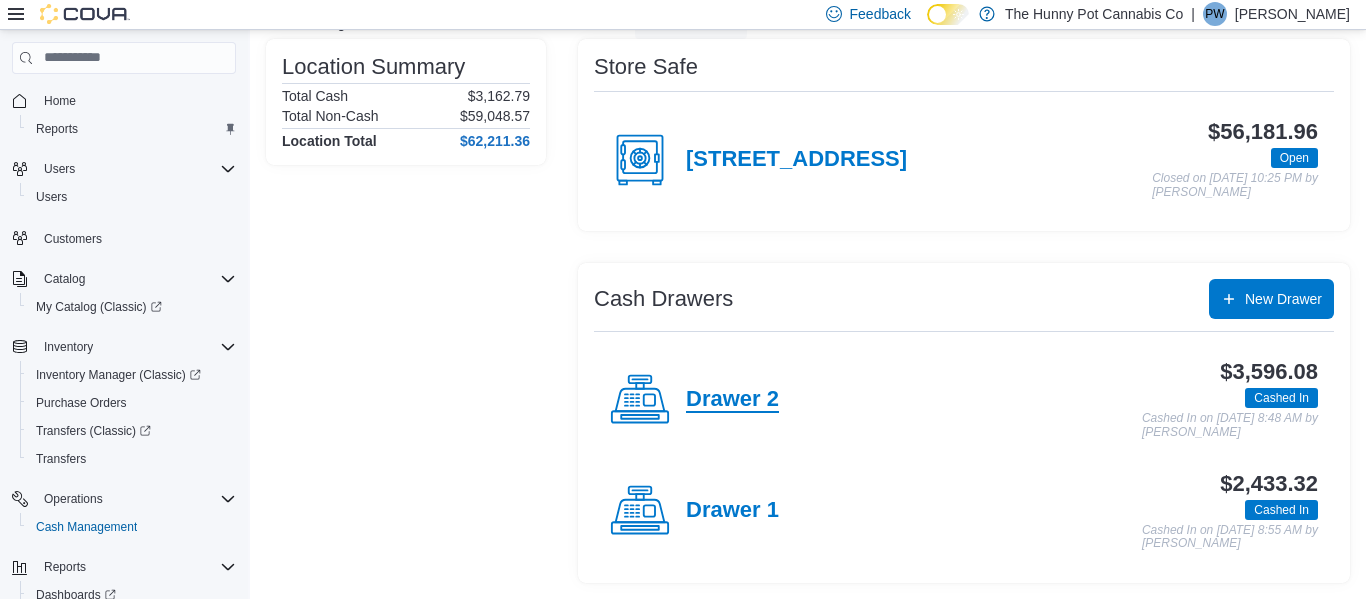 click on "Drawer 2" at bounding box center [732, 400] 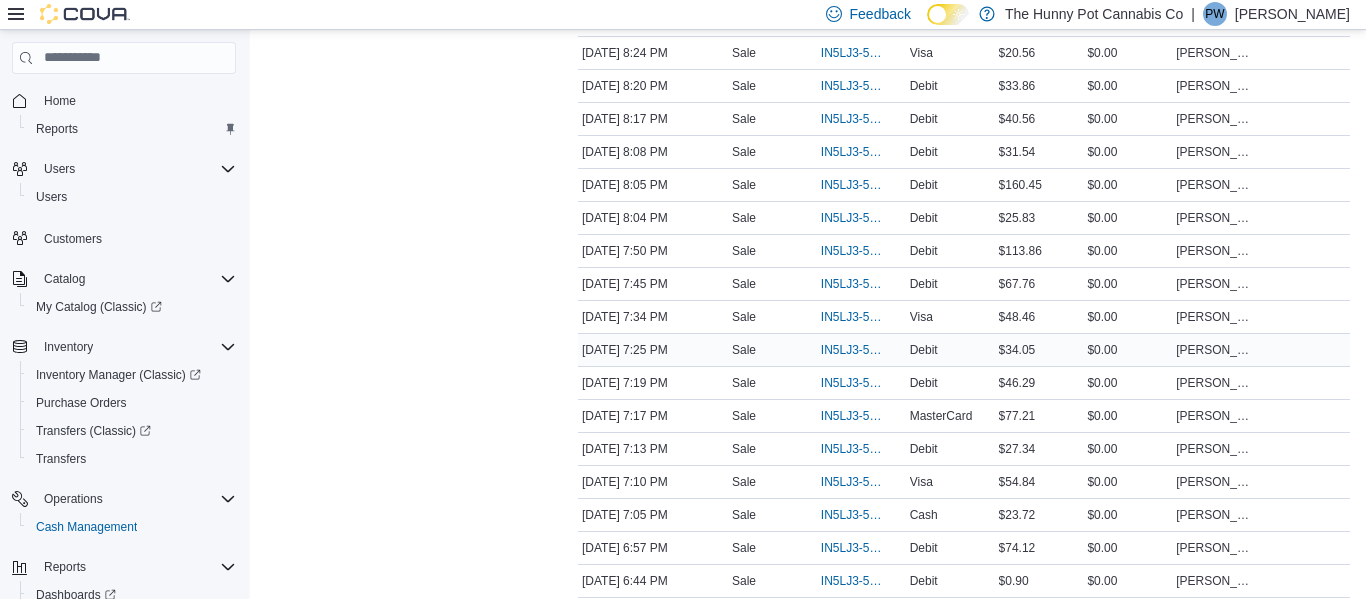 scroll, scrollTop: 0, scrollLeft: 0, axis: both 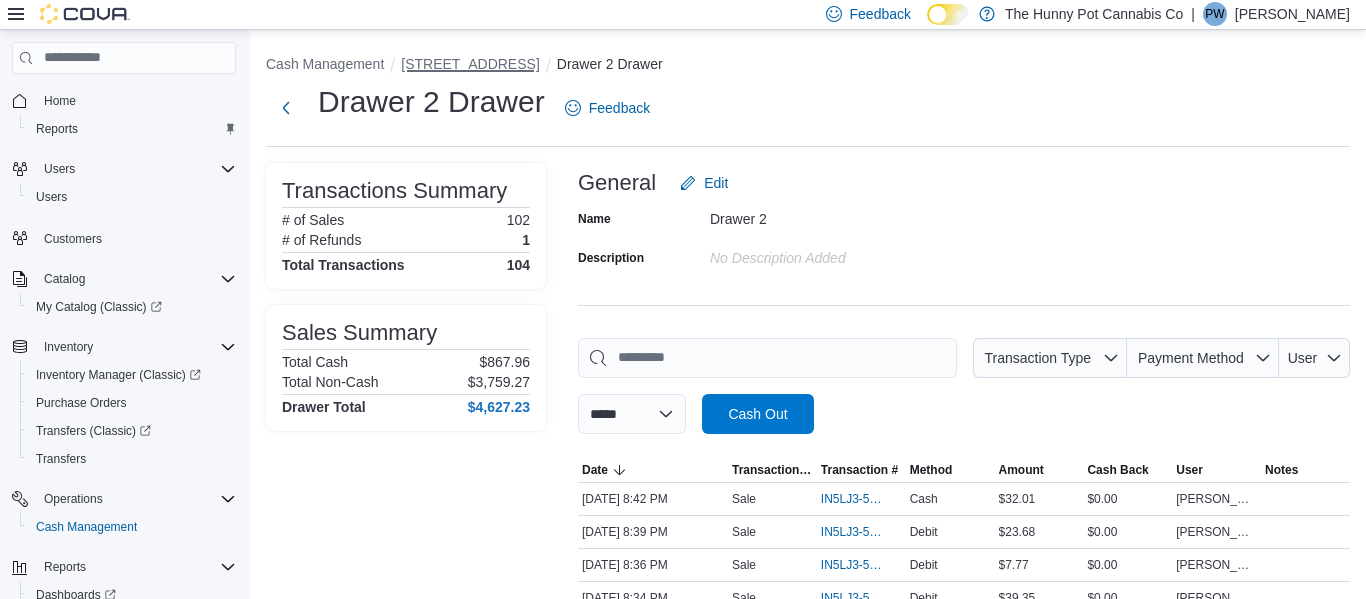 click on "[STREET_ADDRESS]" at bounding box center (470, 64) 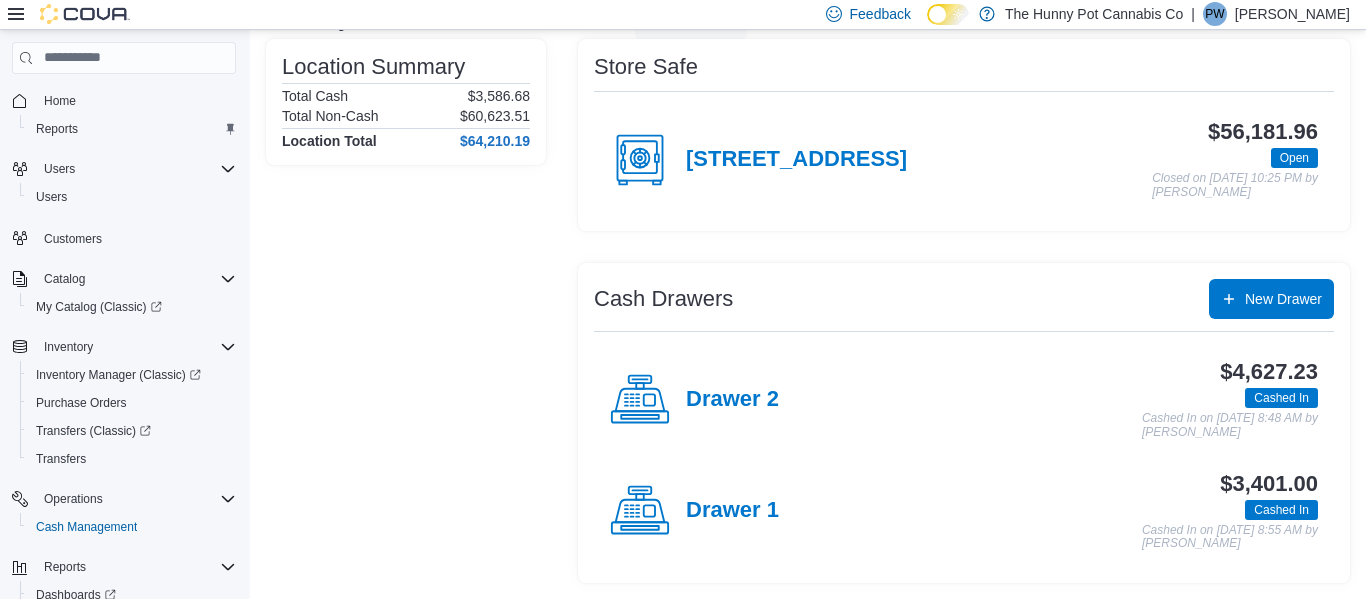 scroll, scrollTop: 155, scrollLeft: 0, axis: vertical 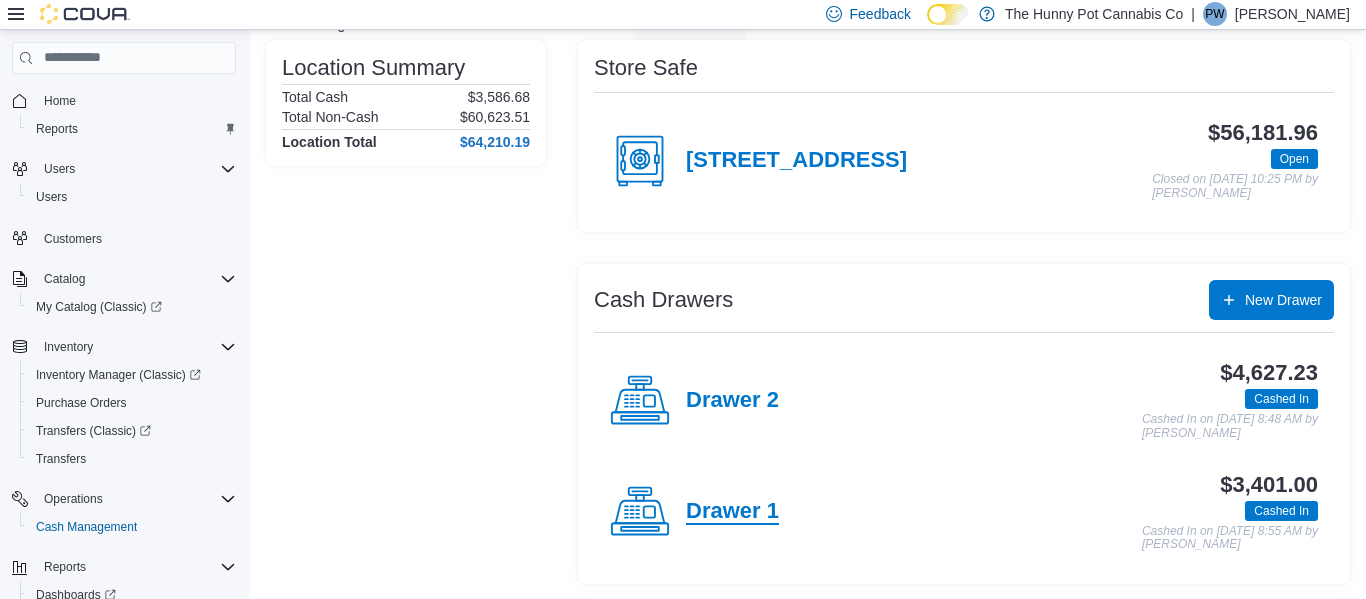 click on "Drawer 1" at bounding box center [732, 512] 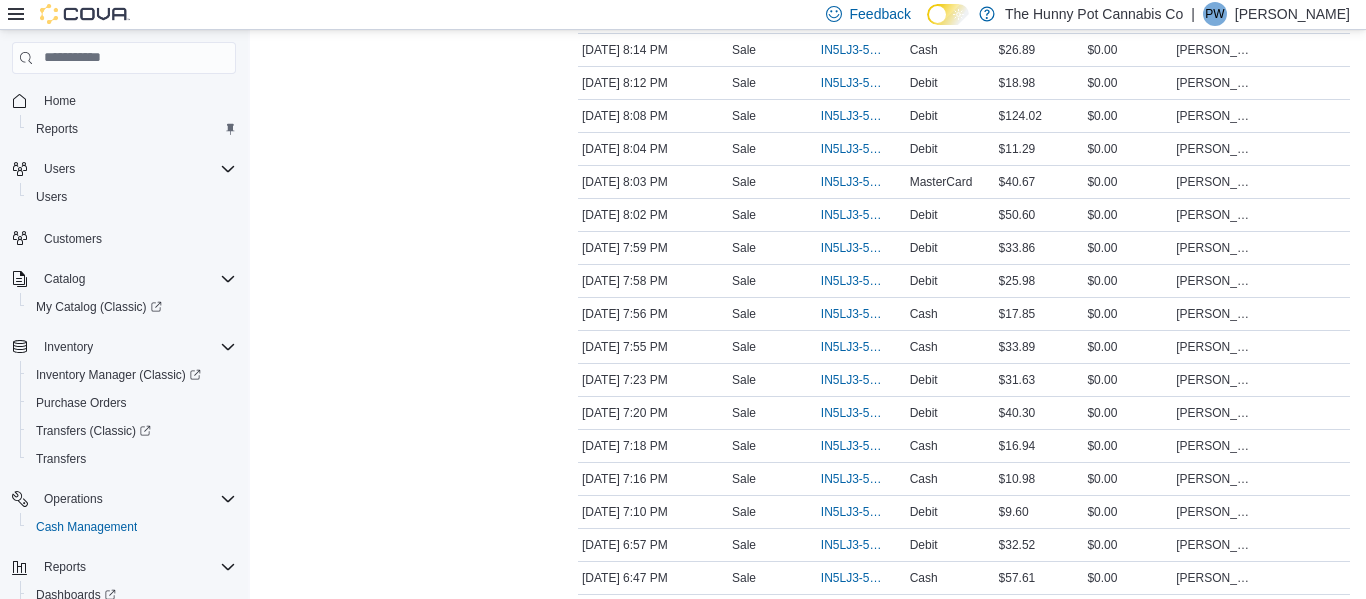 scroll, scrollTop: 749, scrollLeft: 0, axis: vertical 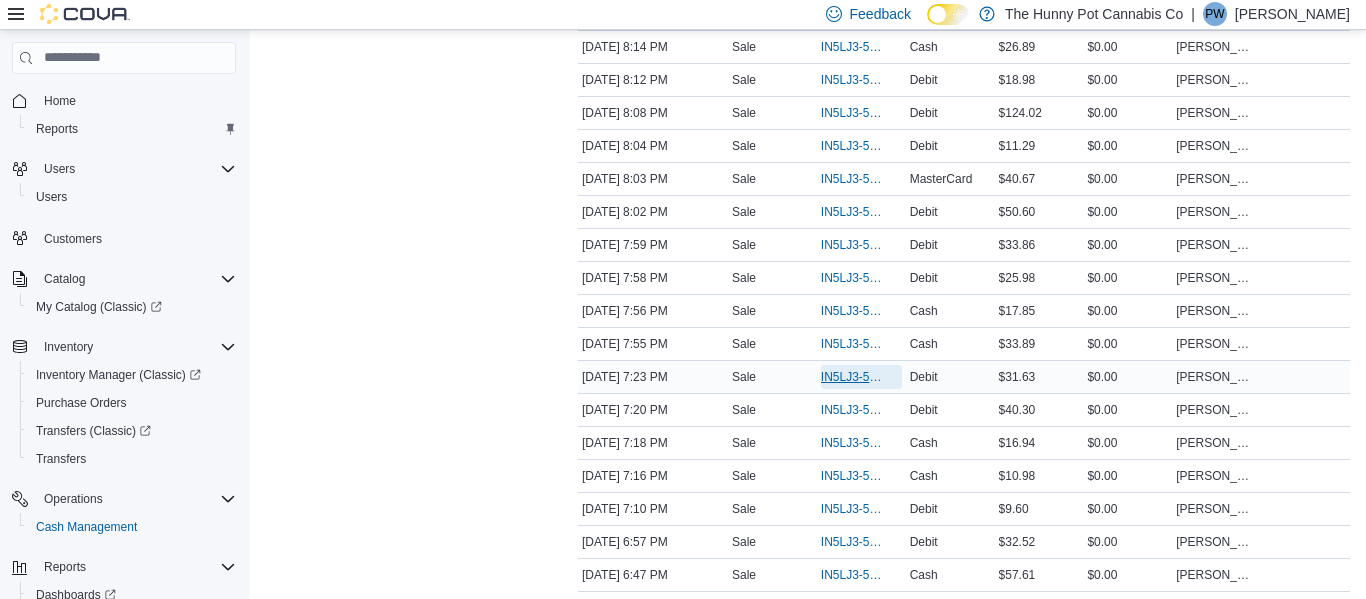 click on "IN5LJ3-5549145" at bounding box center (851, 377) 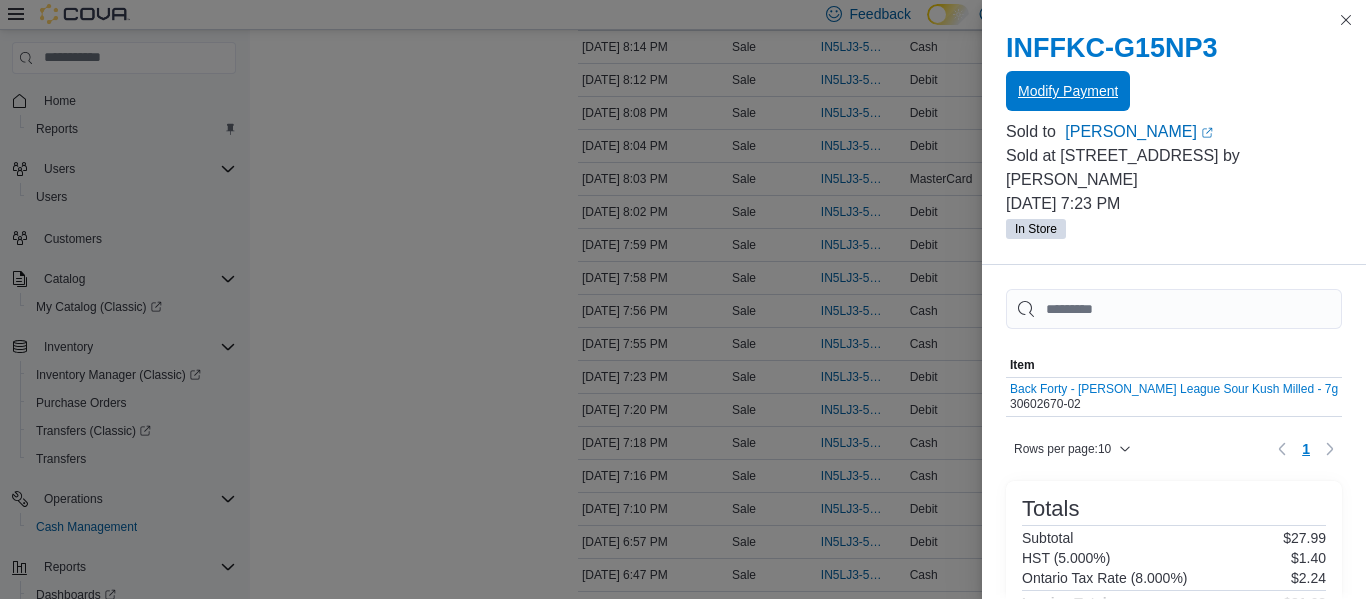 click on "Modify Payment" at bounding box center [1068, 91] 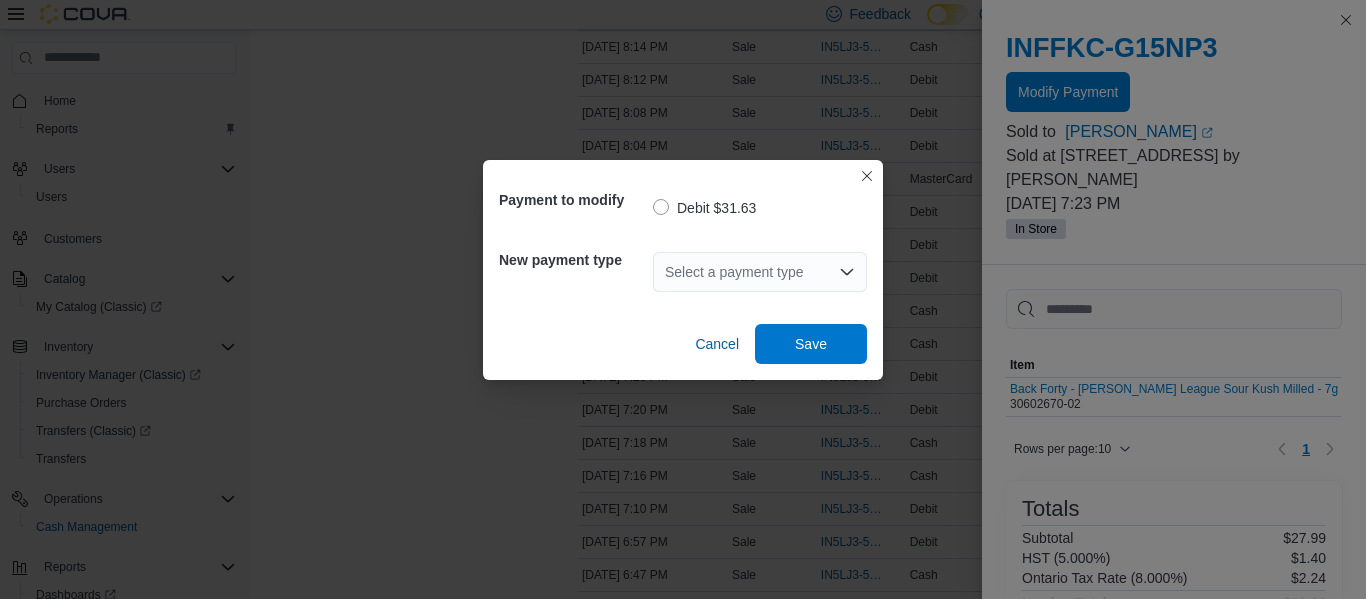 click on "Select a payment type" at bounding box center [760, 272] 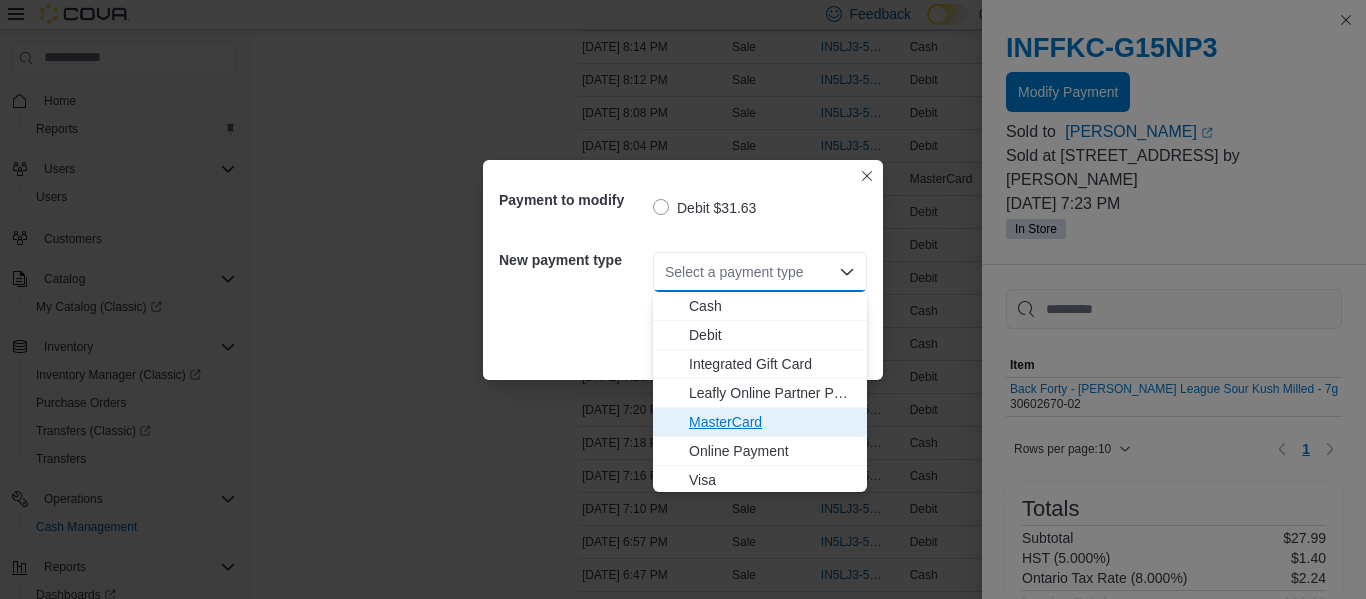 click on "MasterCard" at bounding box center [772, 422] 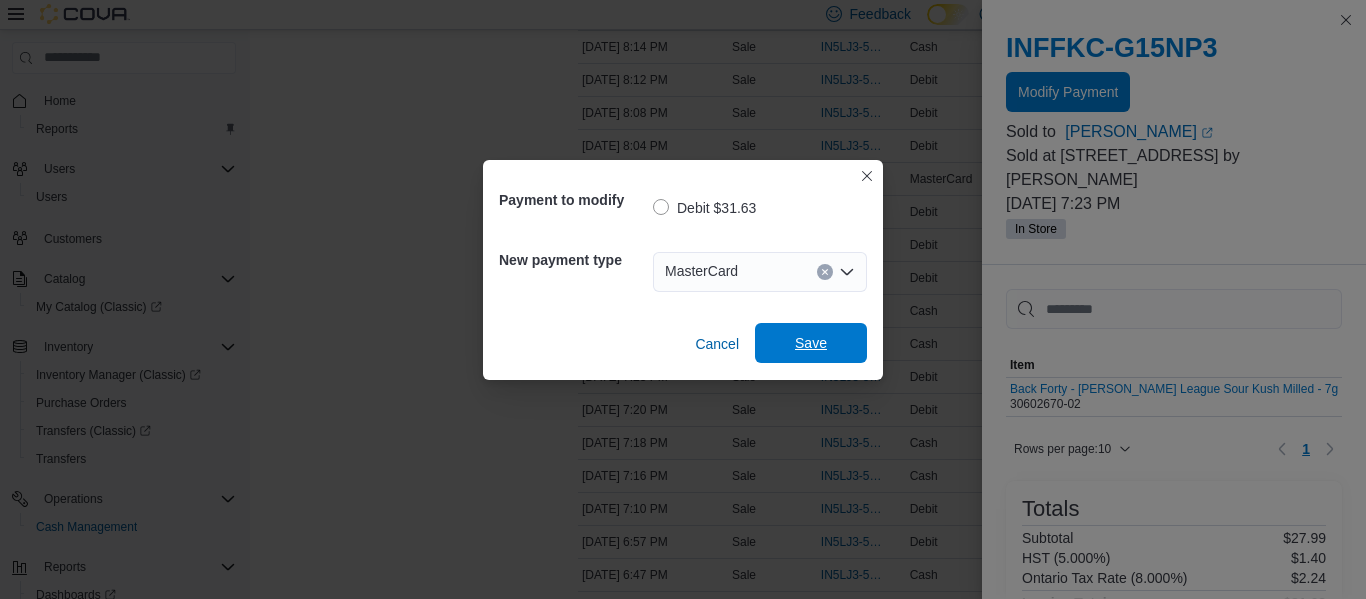 click on "Save" at bounding box center (811, 343) 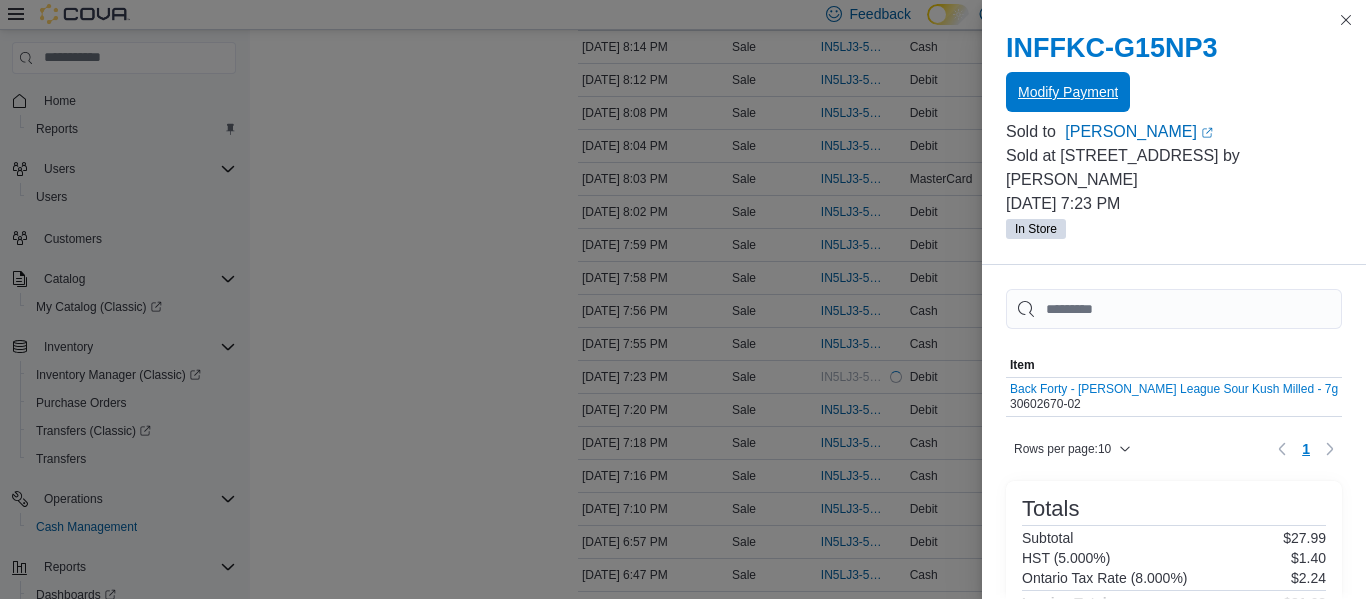 scroll, scrollTop: 0, scrollLeft: 0, axis: both 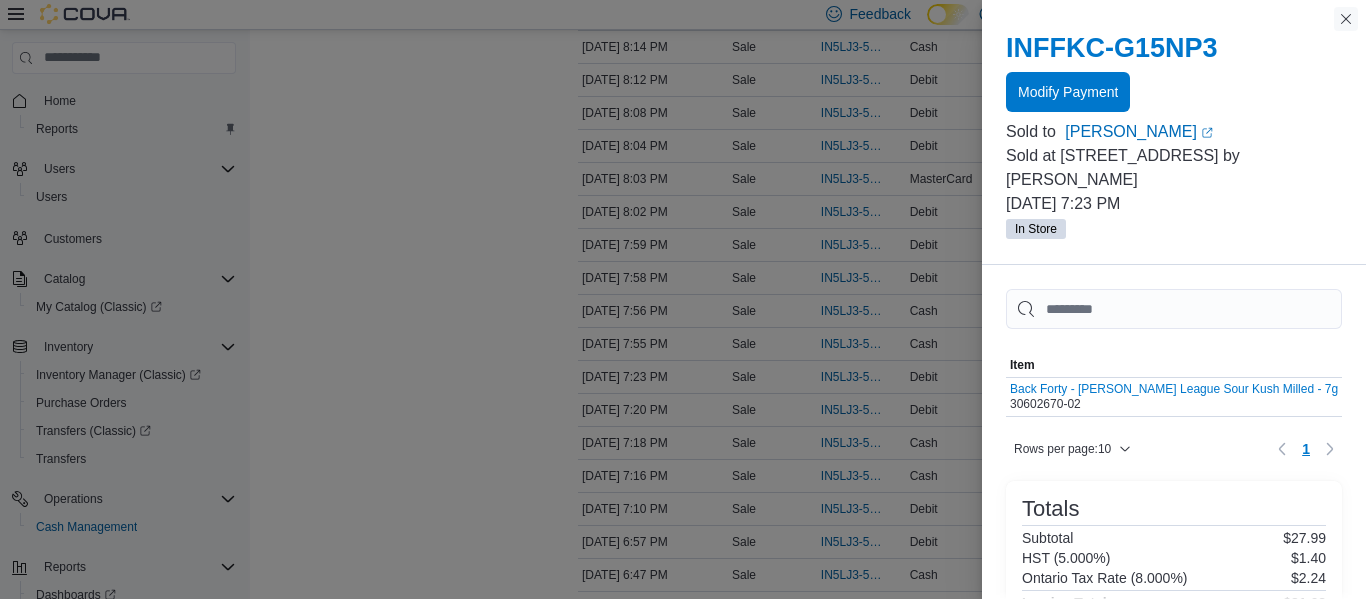 click at bounding box center [1346, 19] 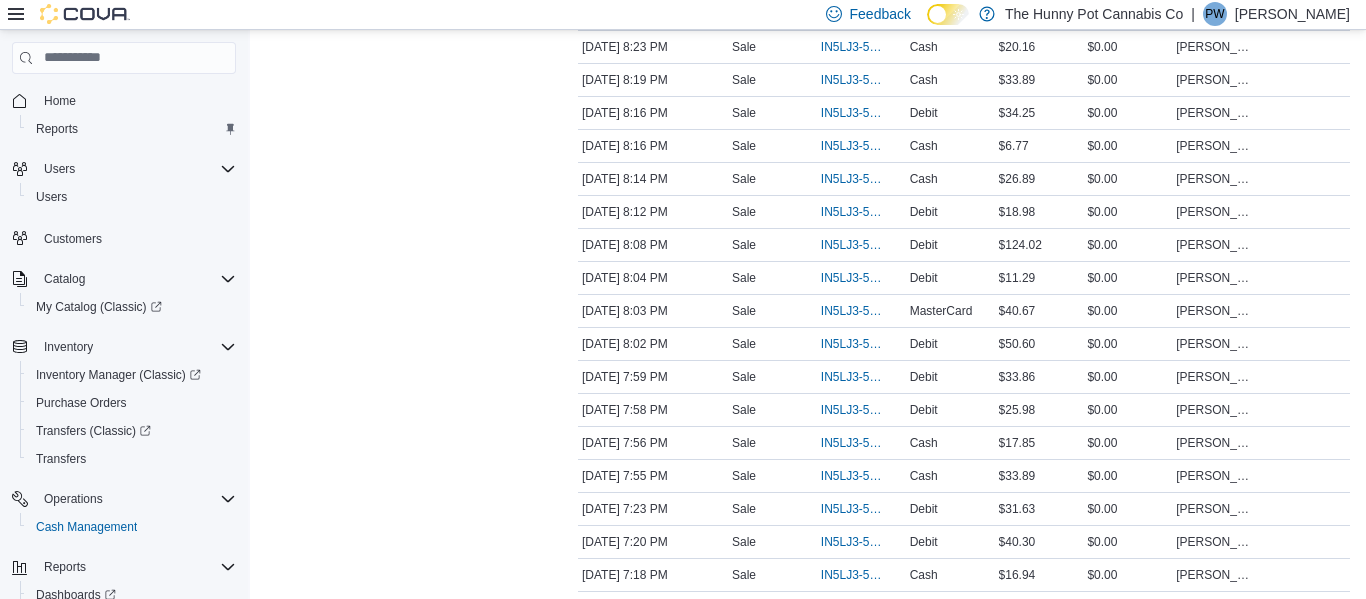 scroll, scrollTop: 0, scrollLeft: 0, axis: both 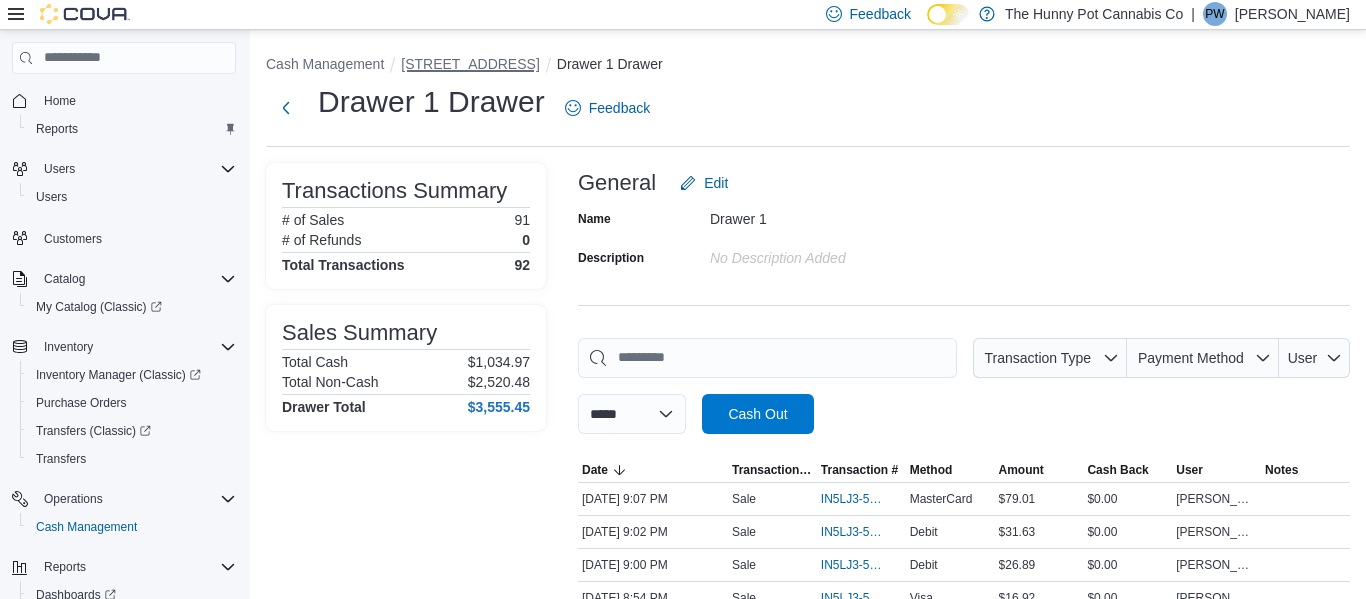 click on "[STREET_ADDRESS]" at bounding box center (470, 64) 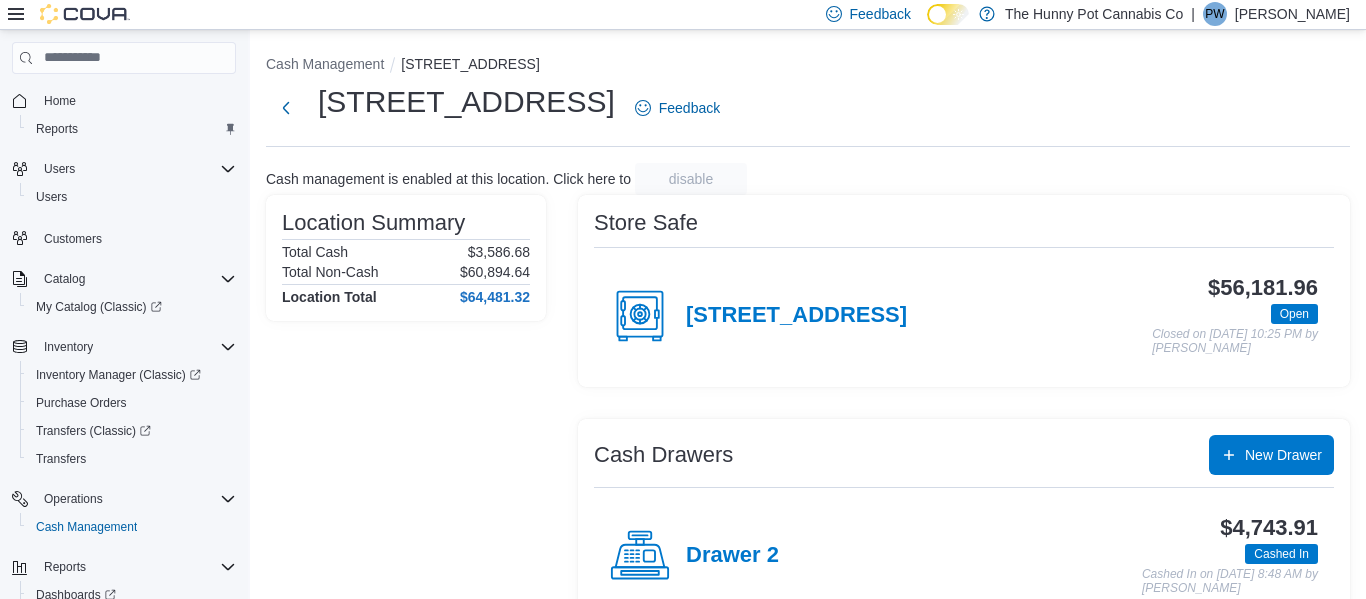 scroll, scrollTop: 43, scrollLeft: 0, axis: vertical 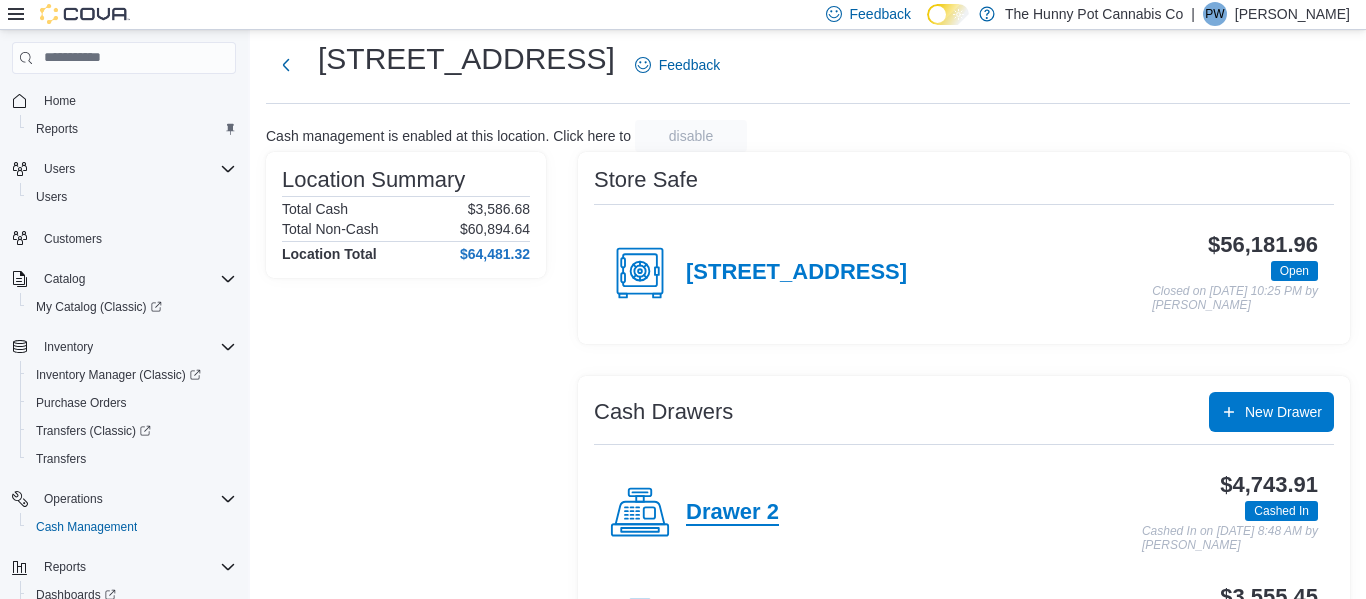 click on "Drawer 2" at bounding box center (732, 513) 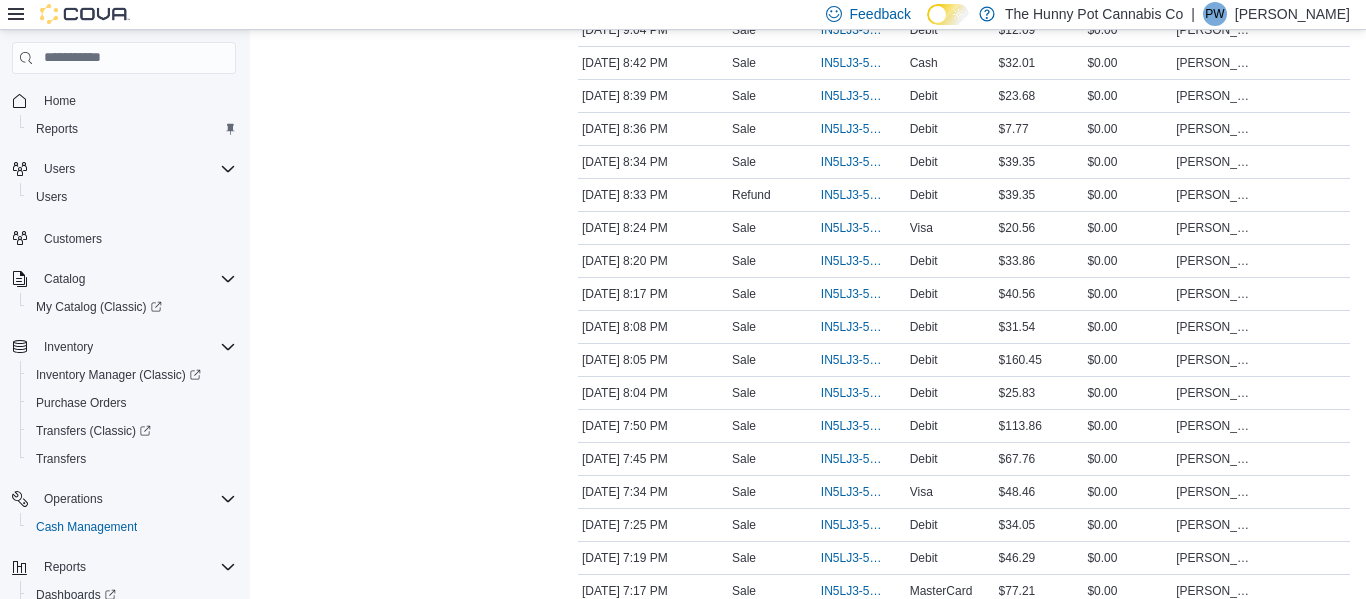scroll, scrollTop: 534, scrollLeft: 0, axis: vertical 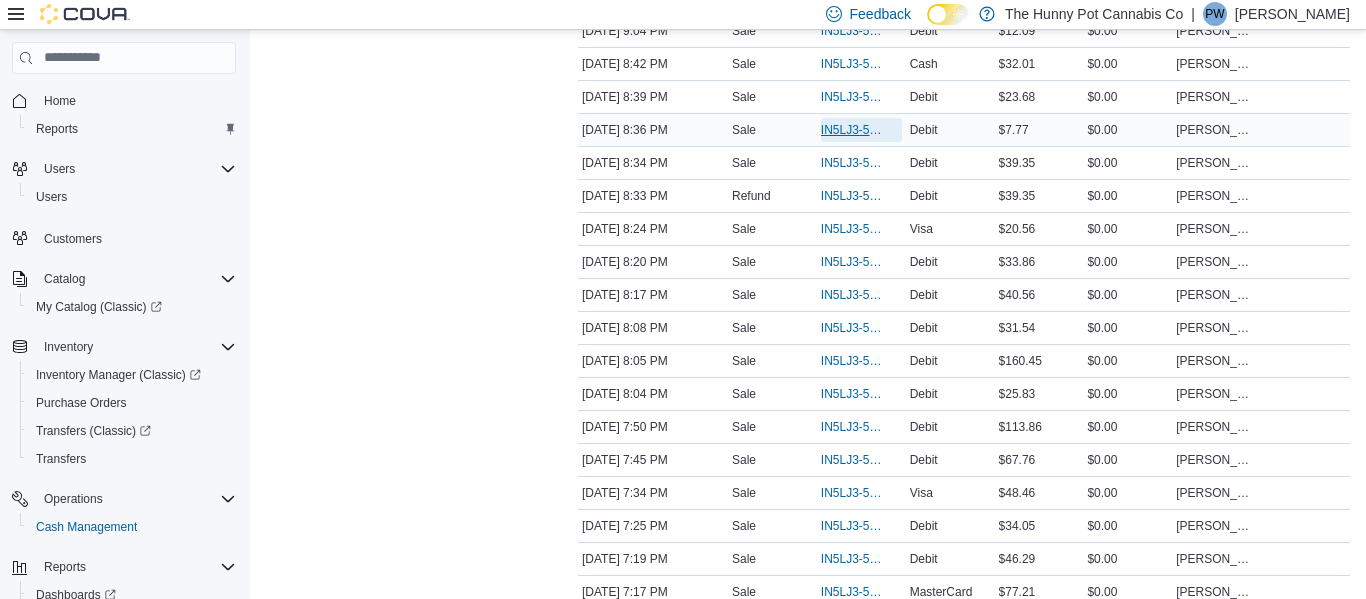 click on "IN5LJ3-5549765" at bounding box center (851, 130) 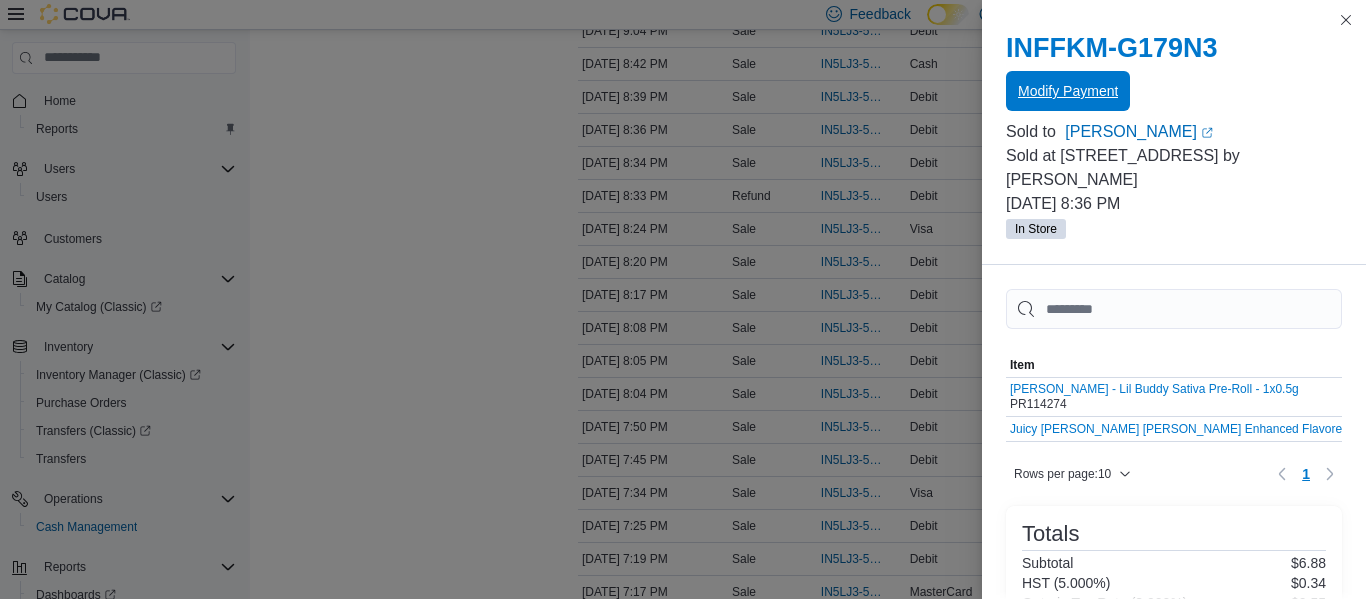click on "Modify Payment" at bounding box center [1068, 91] 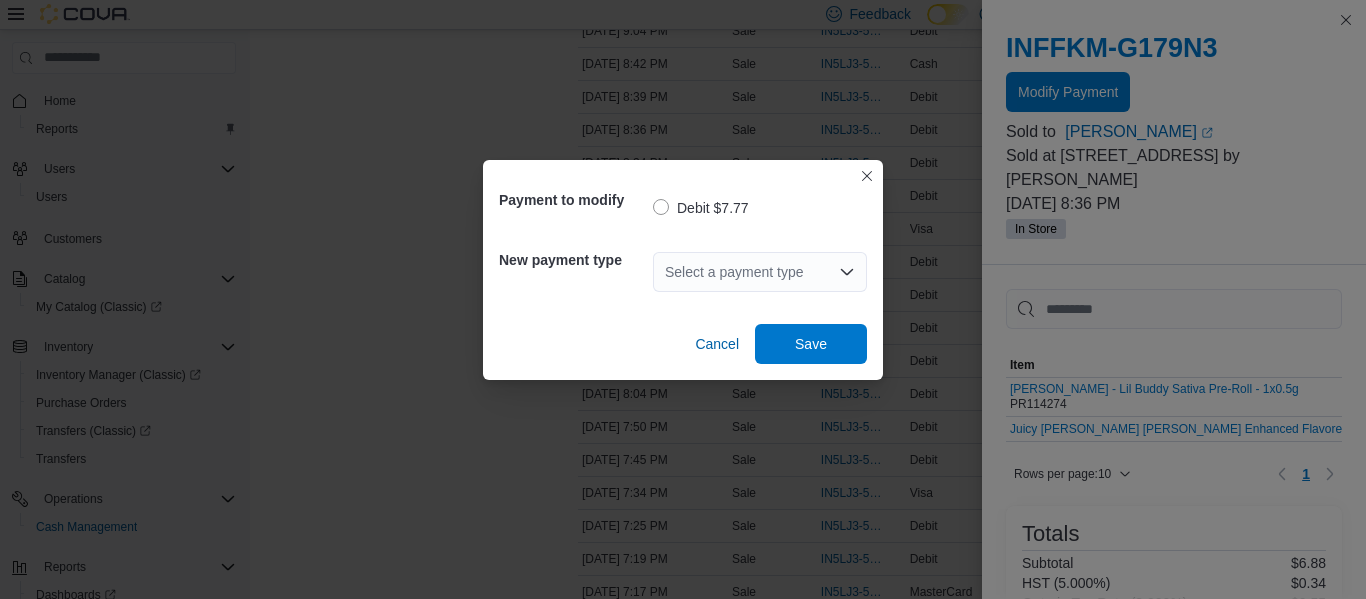 click on "Select a payment type" at bounding box center (760, 272) 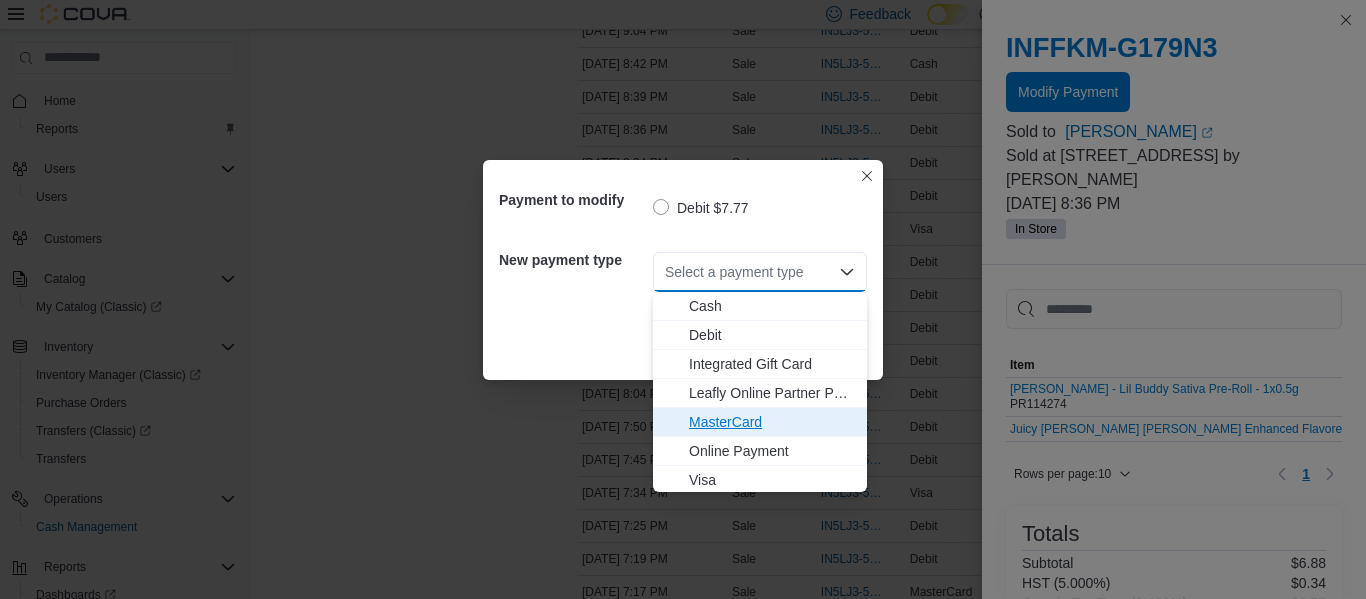 click on "MasterCard" at bounding box center [772, 422] 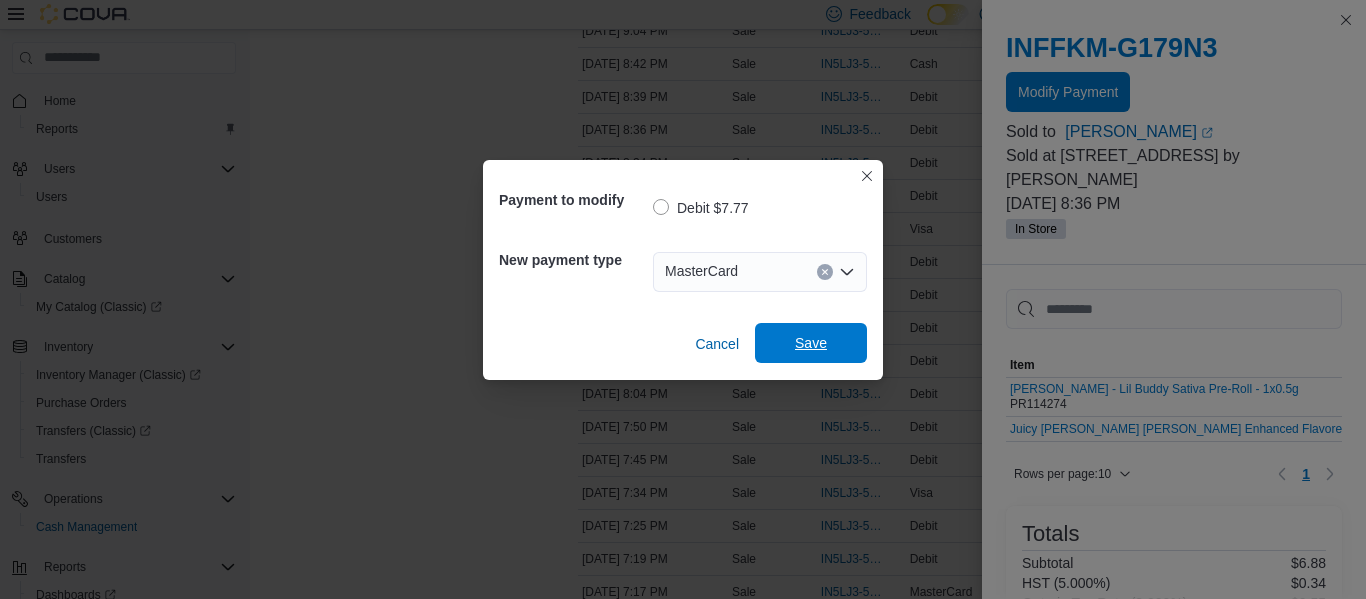 click on "Save" at bounding box center [811, 343] 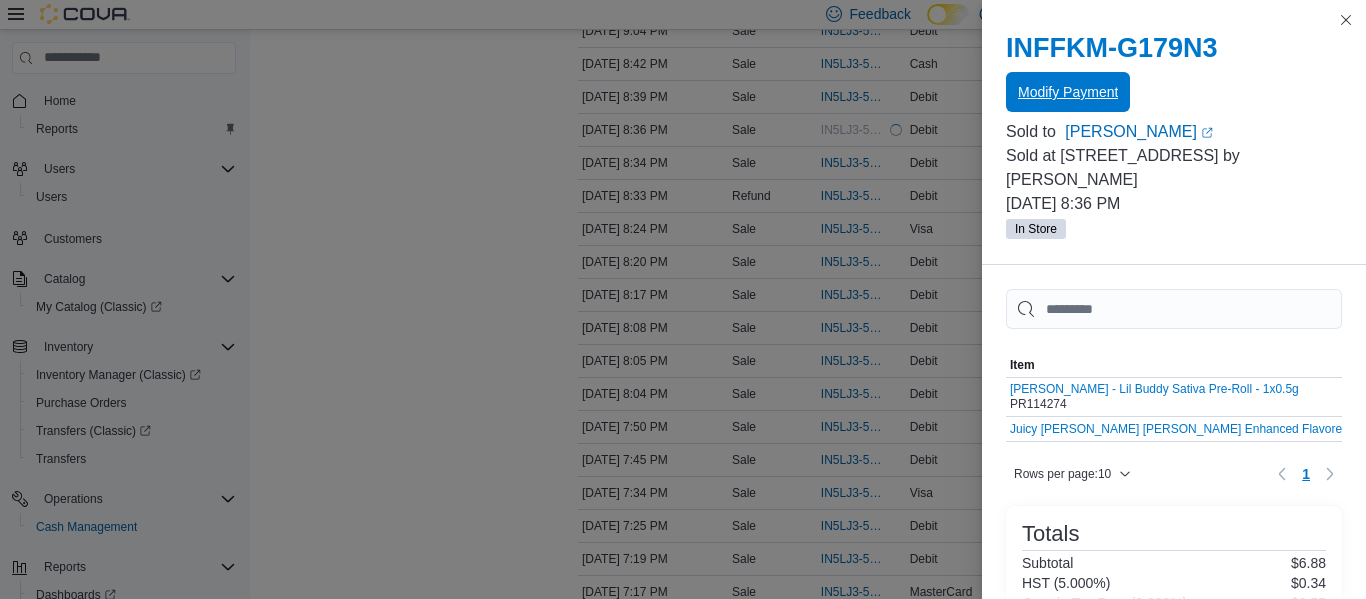 scroll, scrollTop: 0, scrollLeft: 0, axis: both 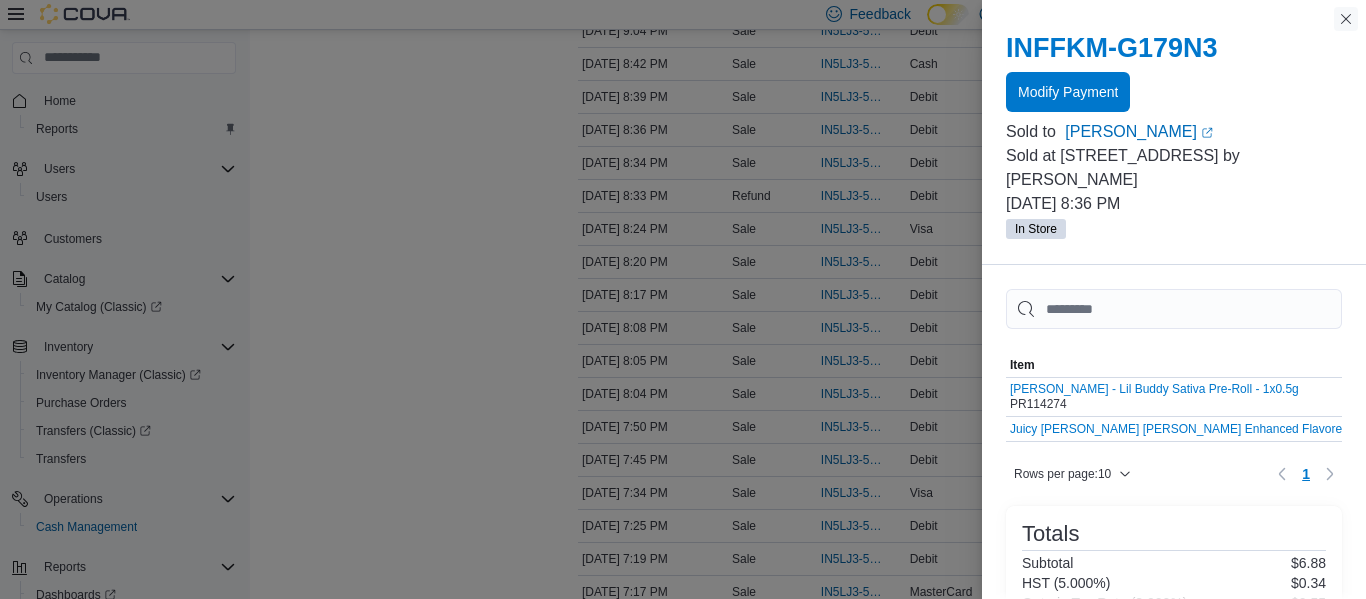 click at bounding box center [1346, 19] 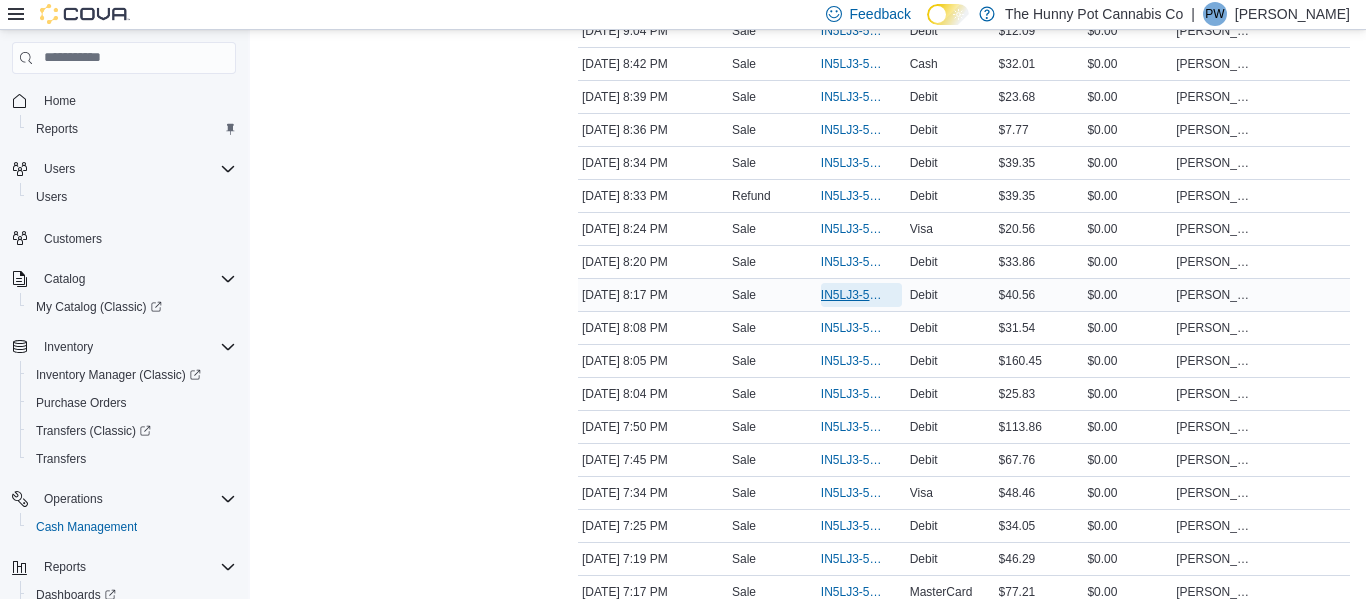 click on "IN5LJ3-5549595" at bounding box center [851, 295] 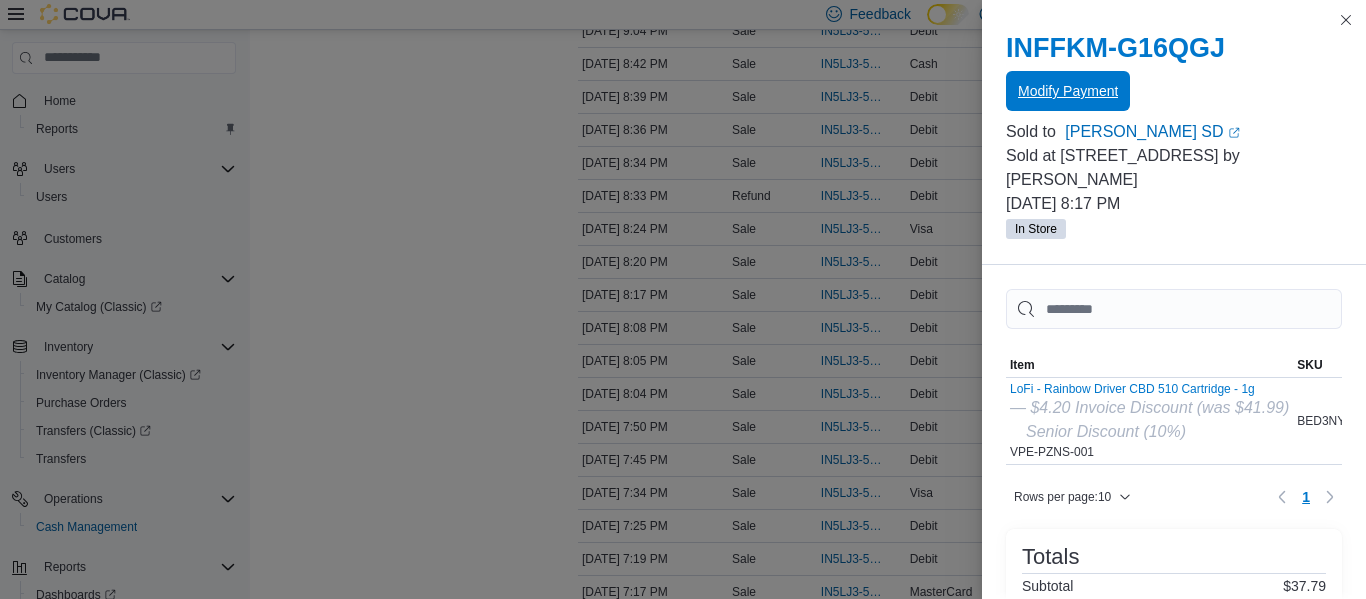 click on "Modify Payment" at bounding box center (1068, 91) 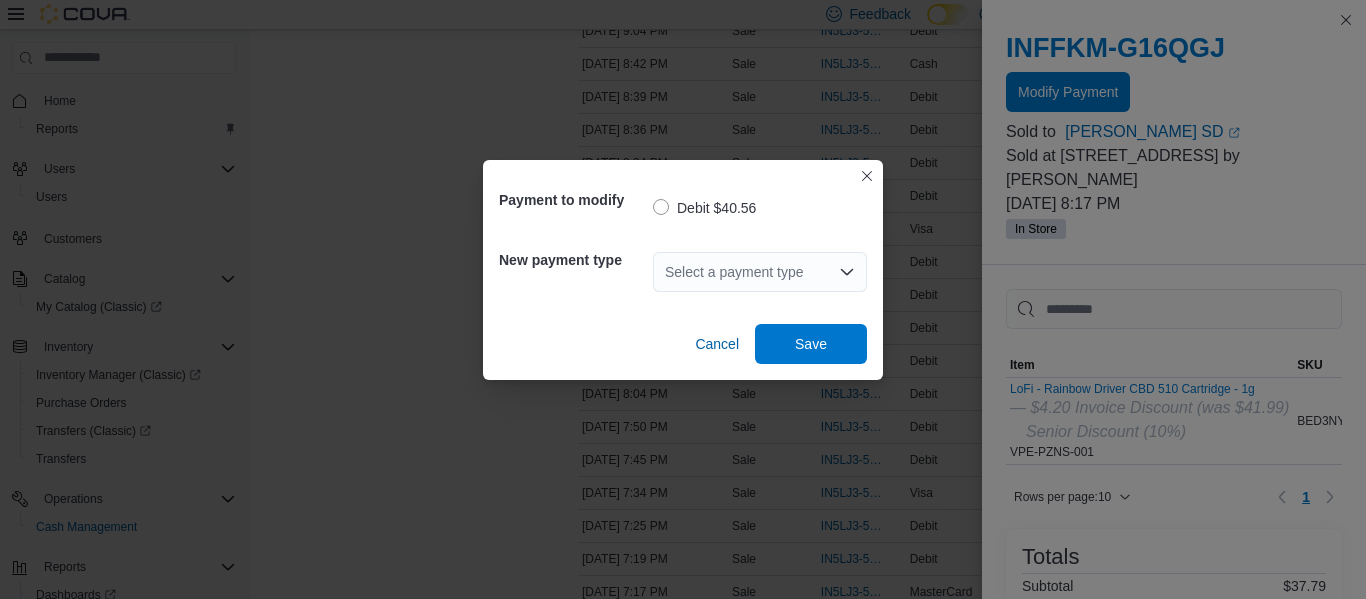 click on "Select a payment type" at bounding box center [760, 272] 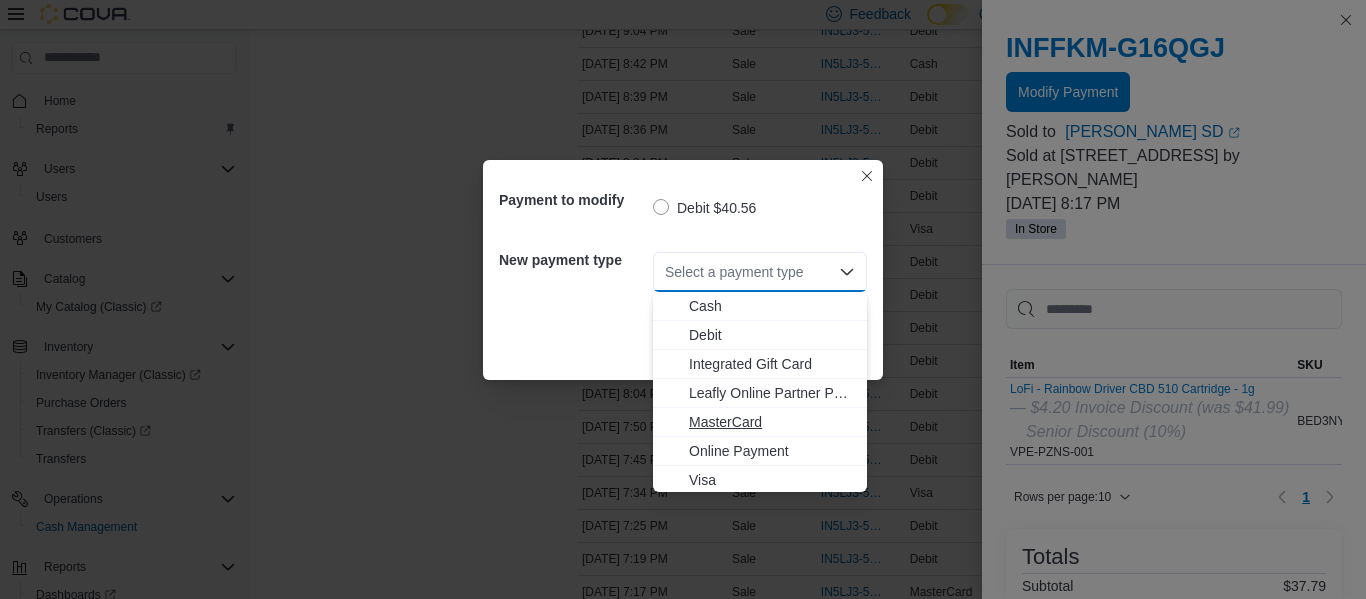 click on "MasterCard" at bounding box center [772, 422] 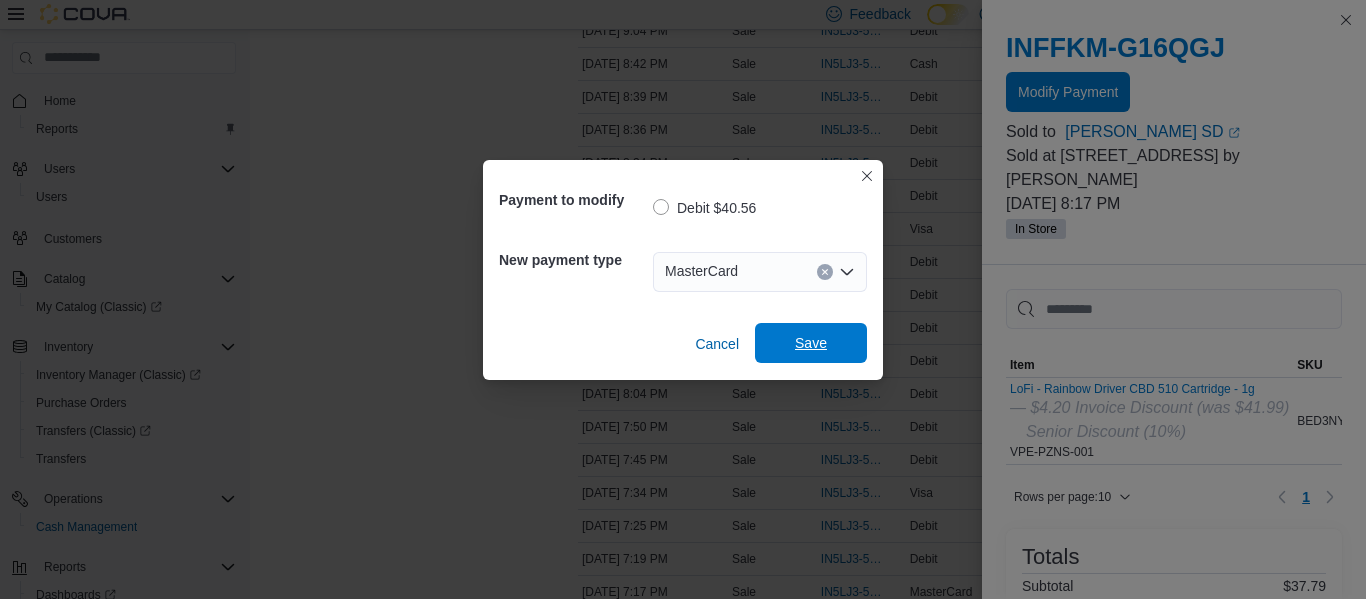 click on "Save" at bounding box center [811, 343] 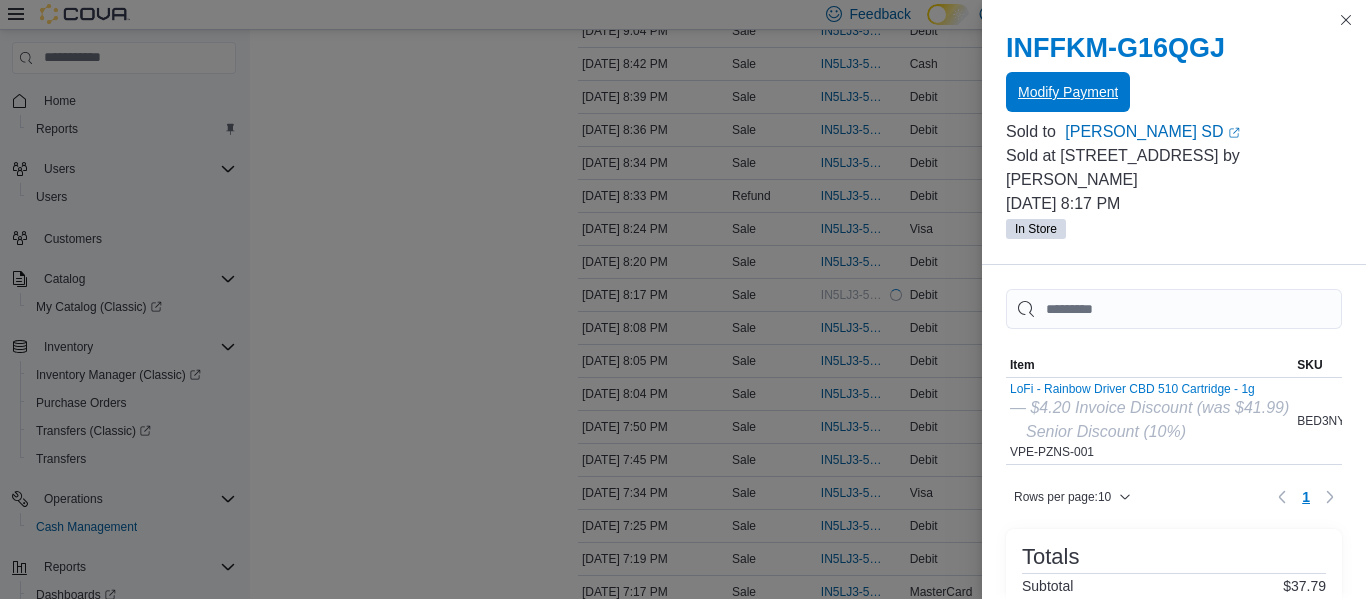 scroll, scrollTop: 0, scrollLeft: 0, axis: both 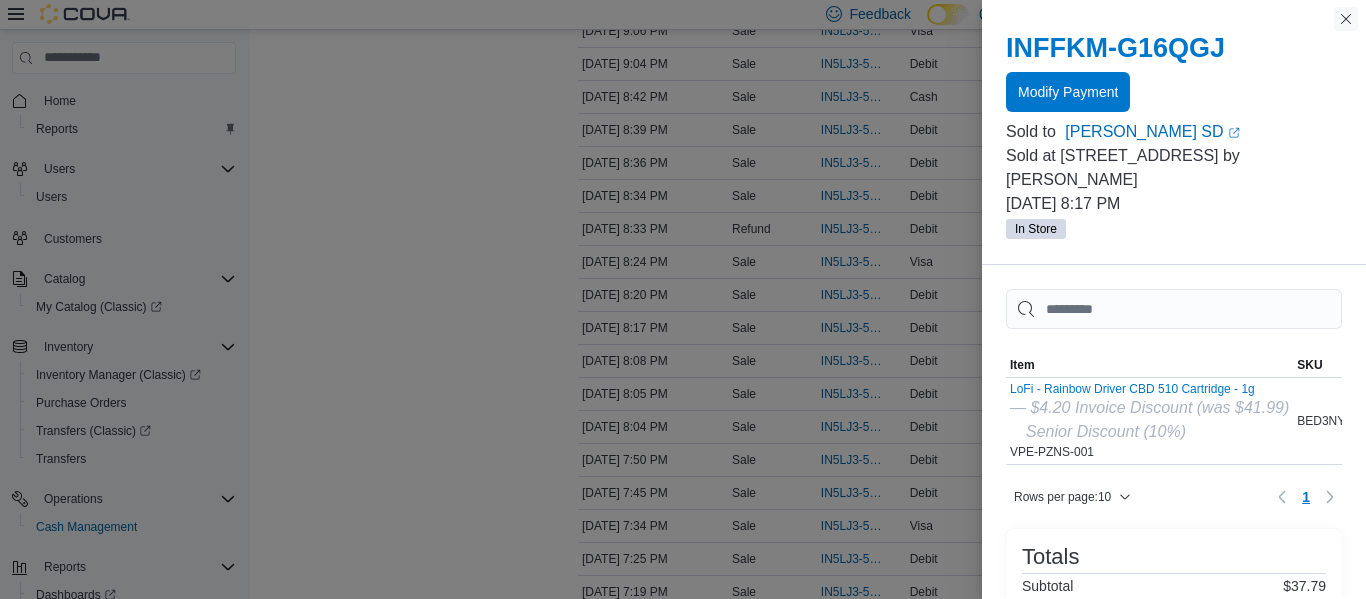 click at bounding box center (1346, 19) 